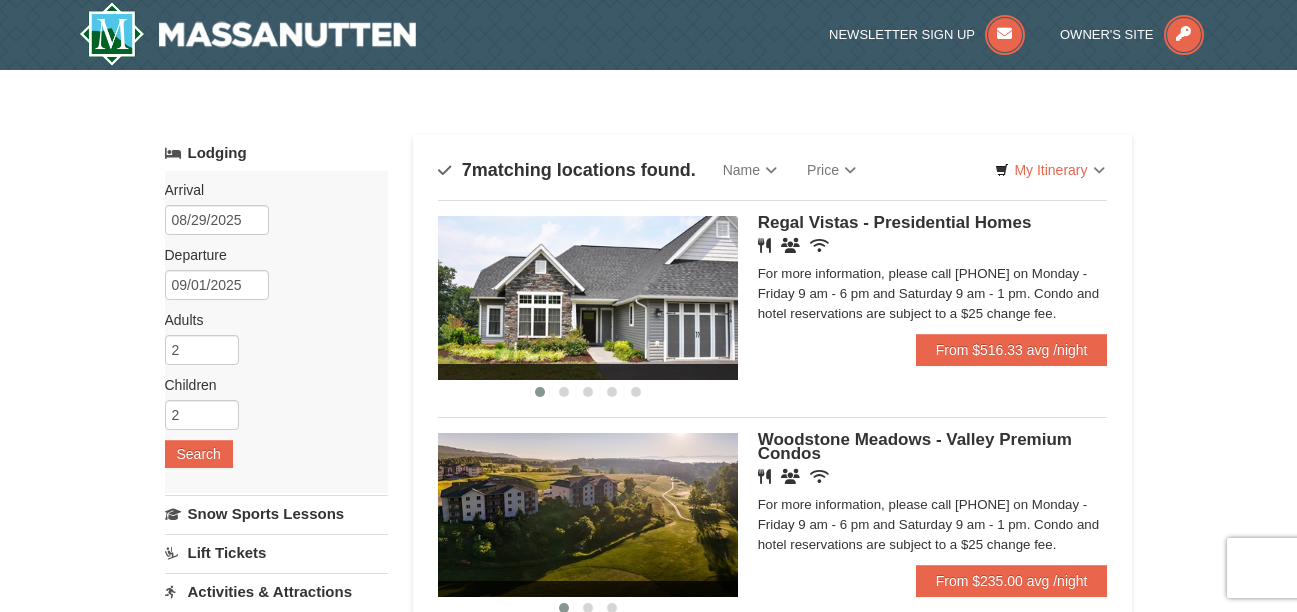 scroll, scrollTop: 0, scrollLeft: 0, axis: both 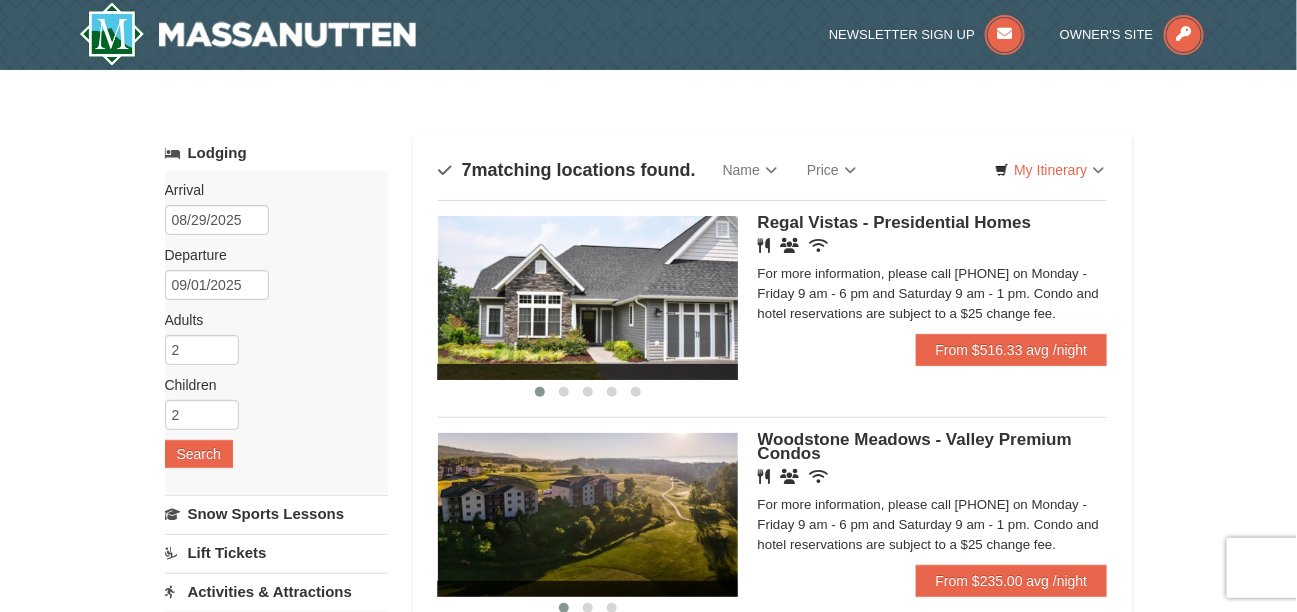 click on "Questions? [PHONE]" at bounding box center (648, 932) 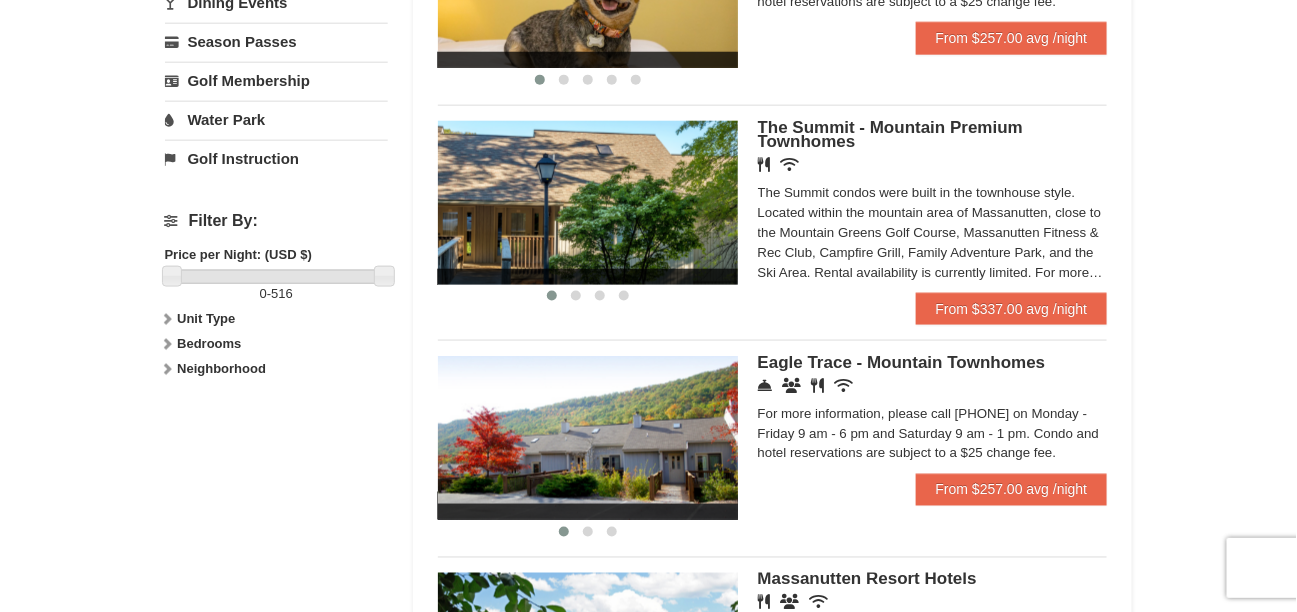 scroll, scrollTop: 747, scrollLeft: 0, axis: vertical 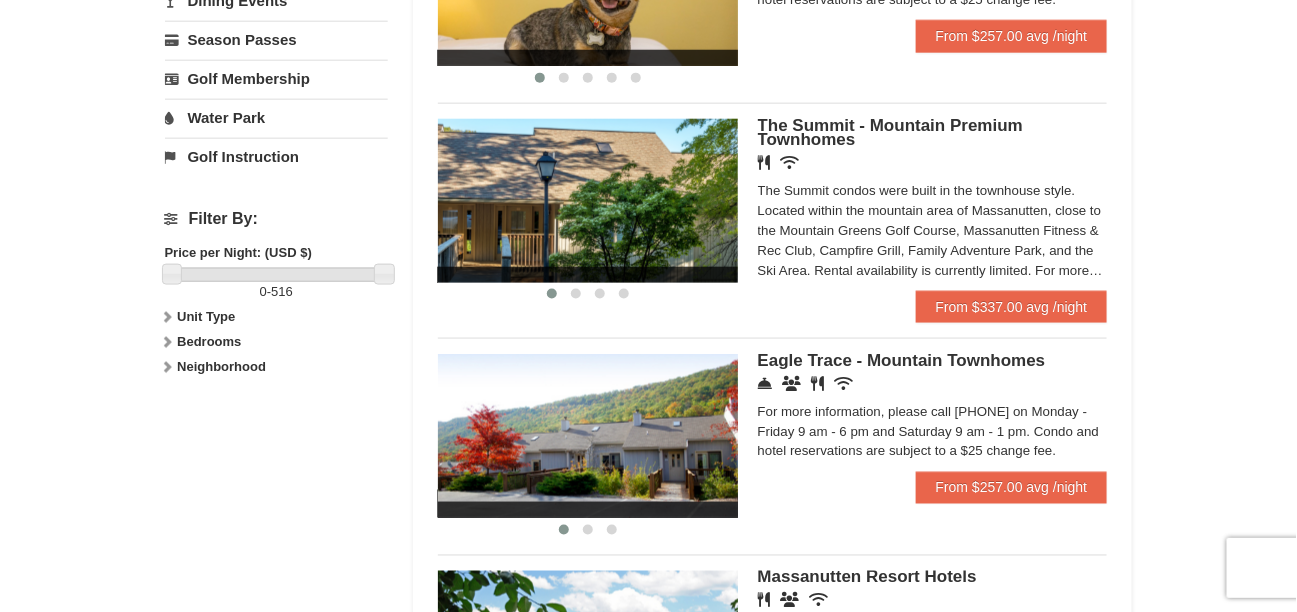 click on "Filter By:" at bounding box center [276, 219] 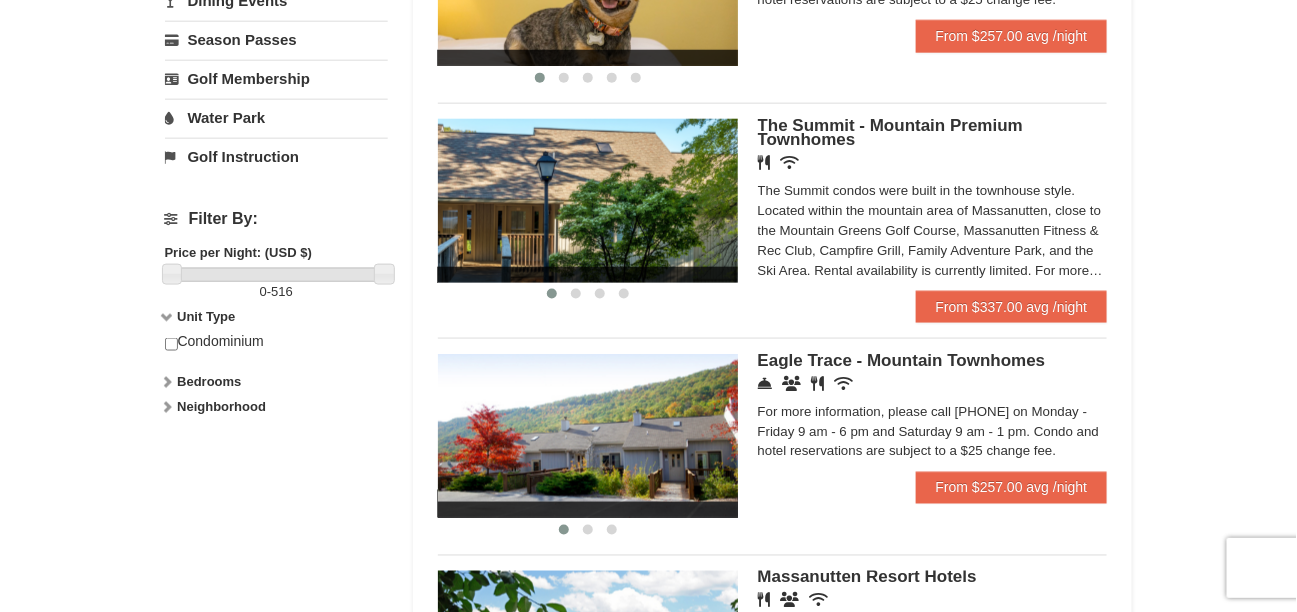 click on "Unit Type" at bounding box center (206, 316) 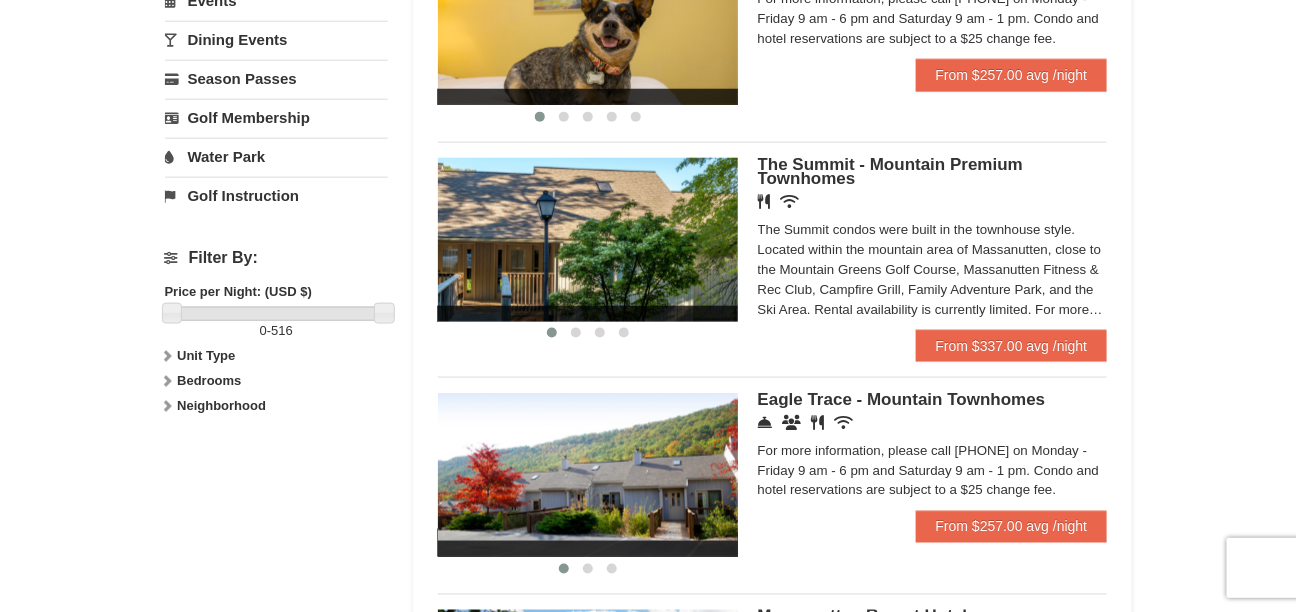 scroll, scrollTop: 590, scrollLeft: 0, axis: vertical 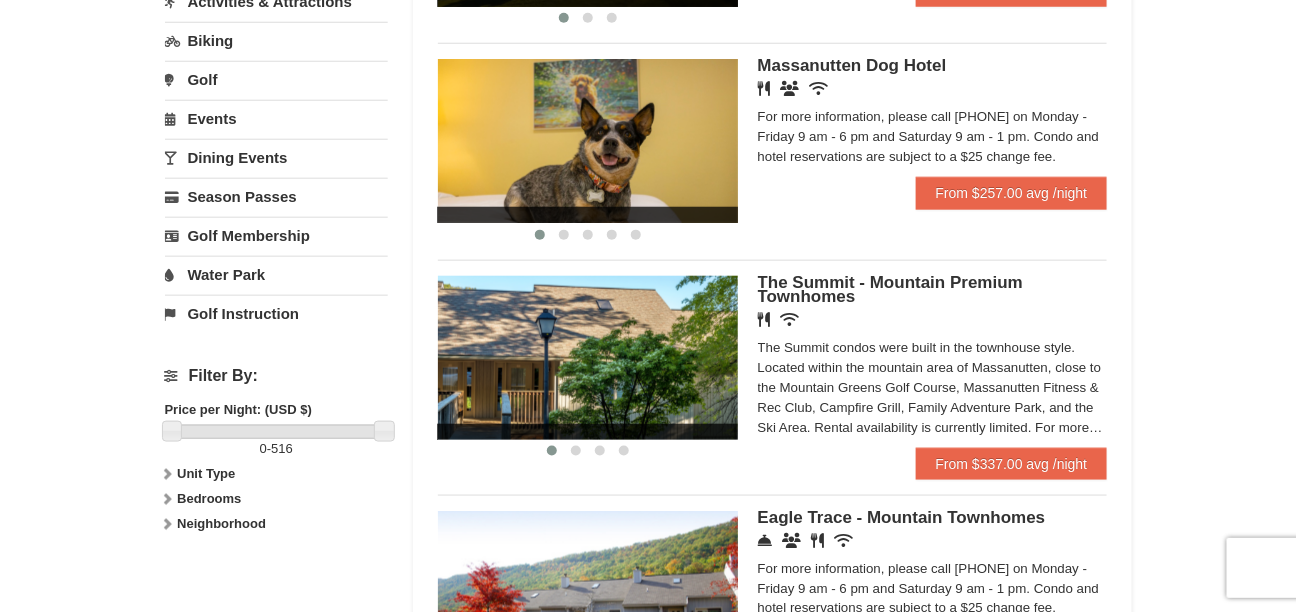 click on "Massanutten Dog Hotel" at bounding box center (852, 65) 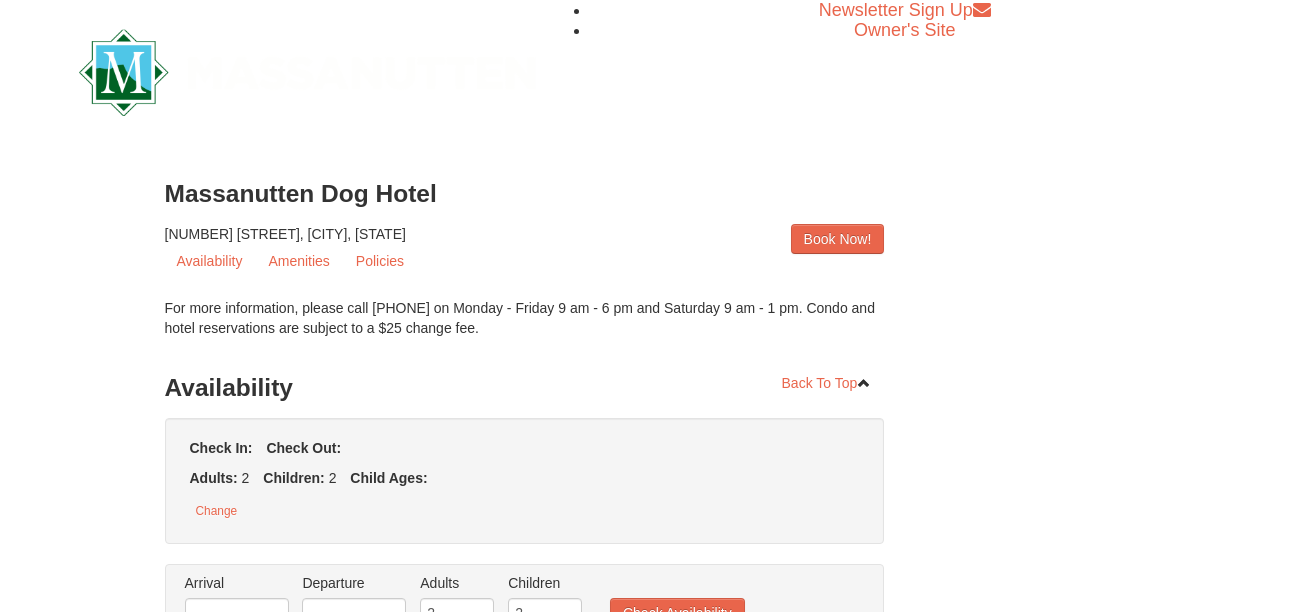 scroll, scrollTop: 0, scrollLeft: 0, axis: both 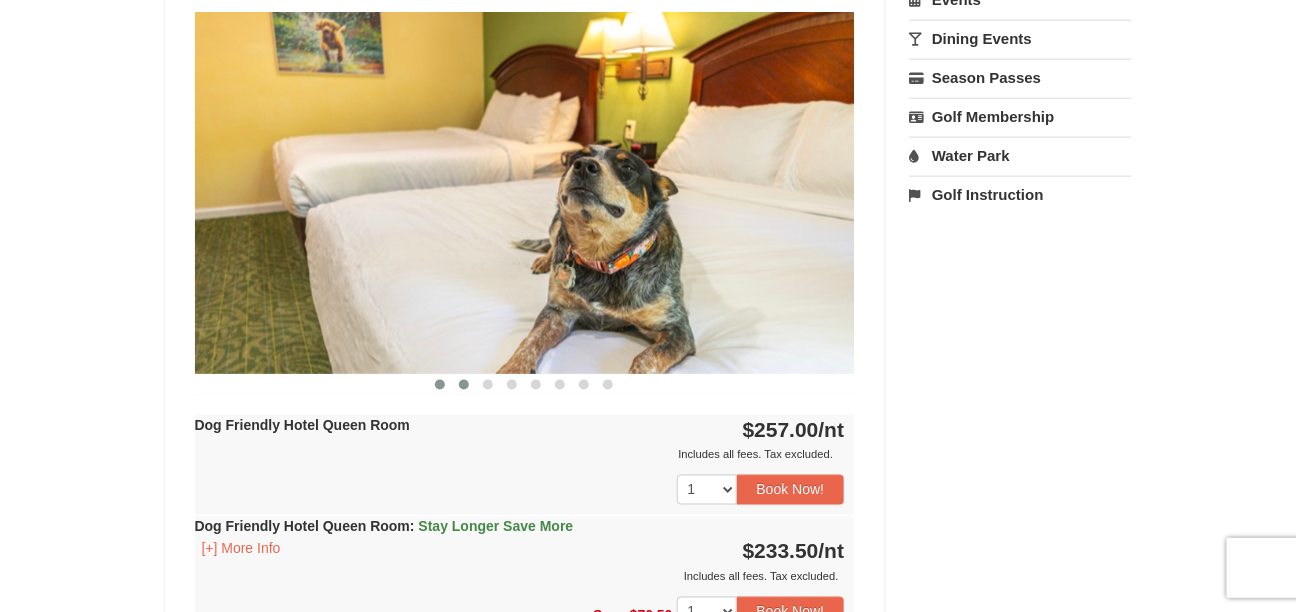 click at bounding box center (464, 385) 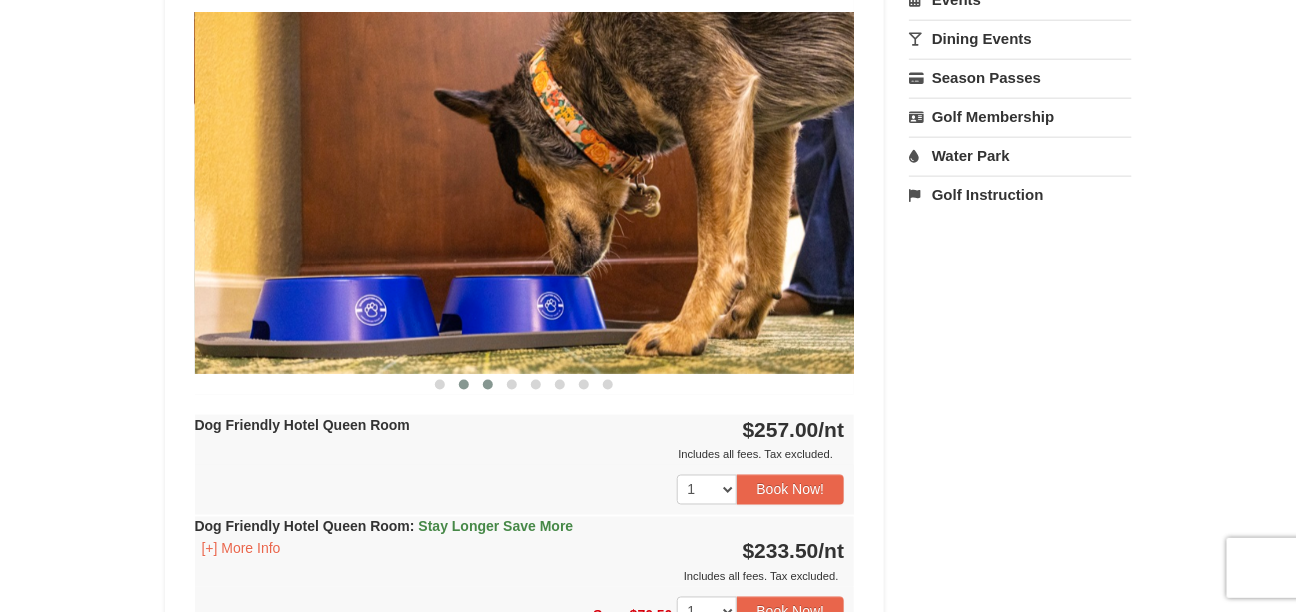 click at bounding box center (488, 385) 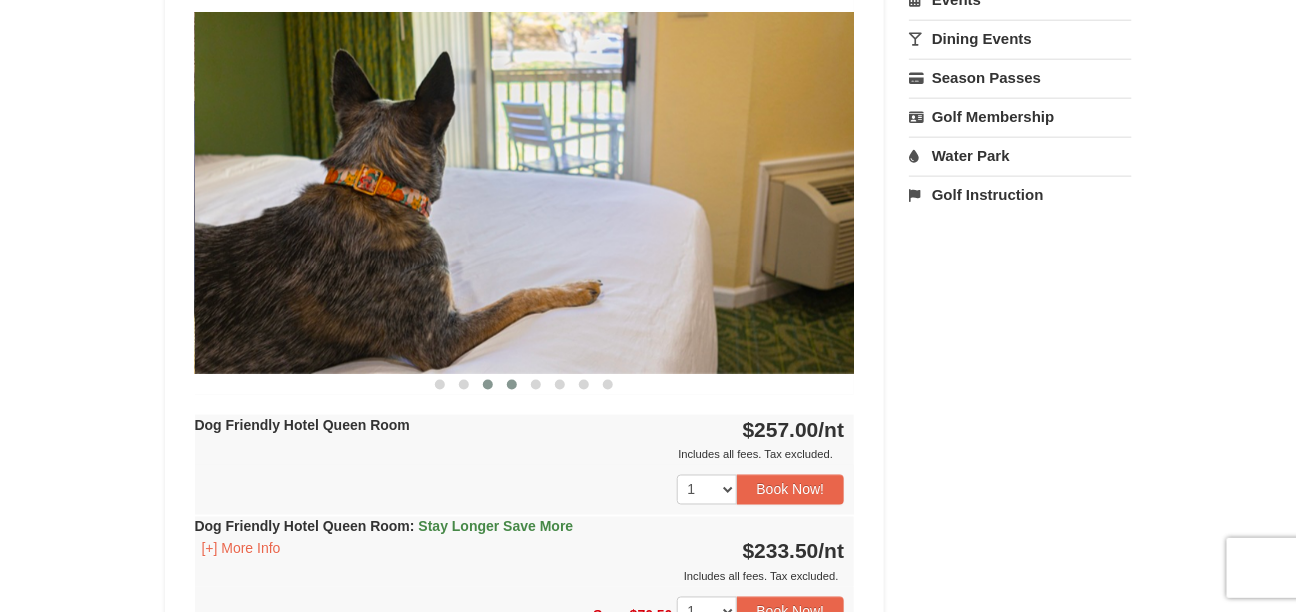 click at bounding box center [512, 385] 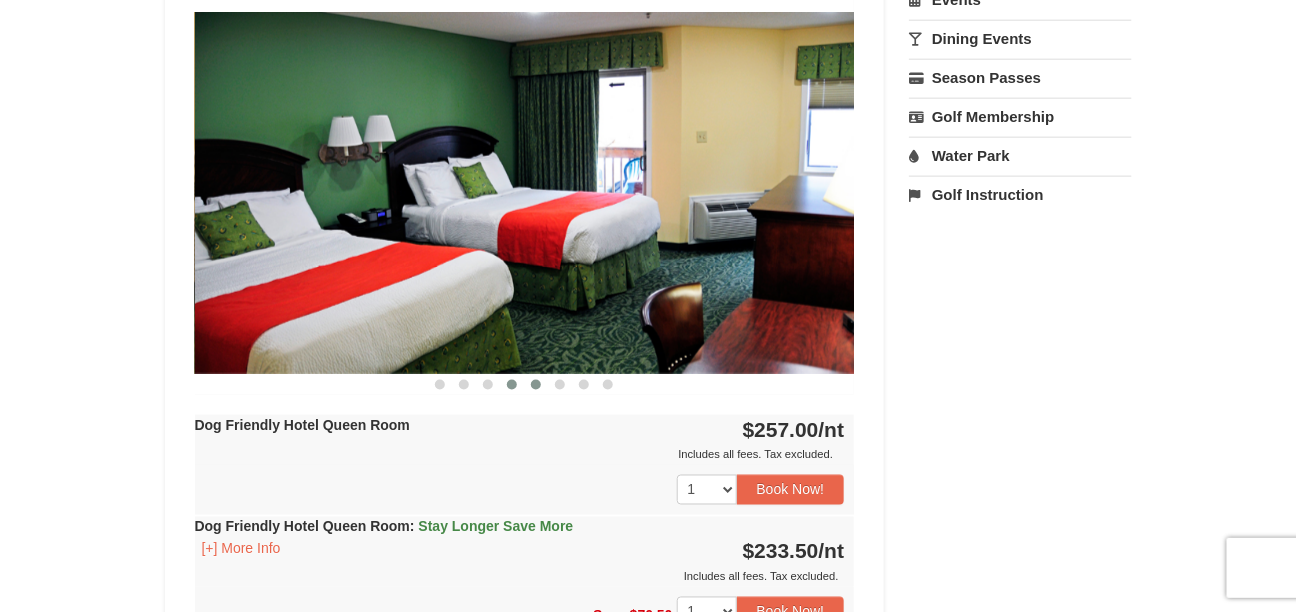 click at bounding box center [536, 385] 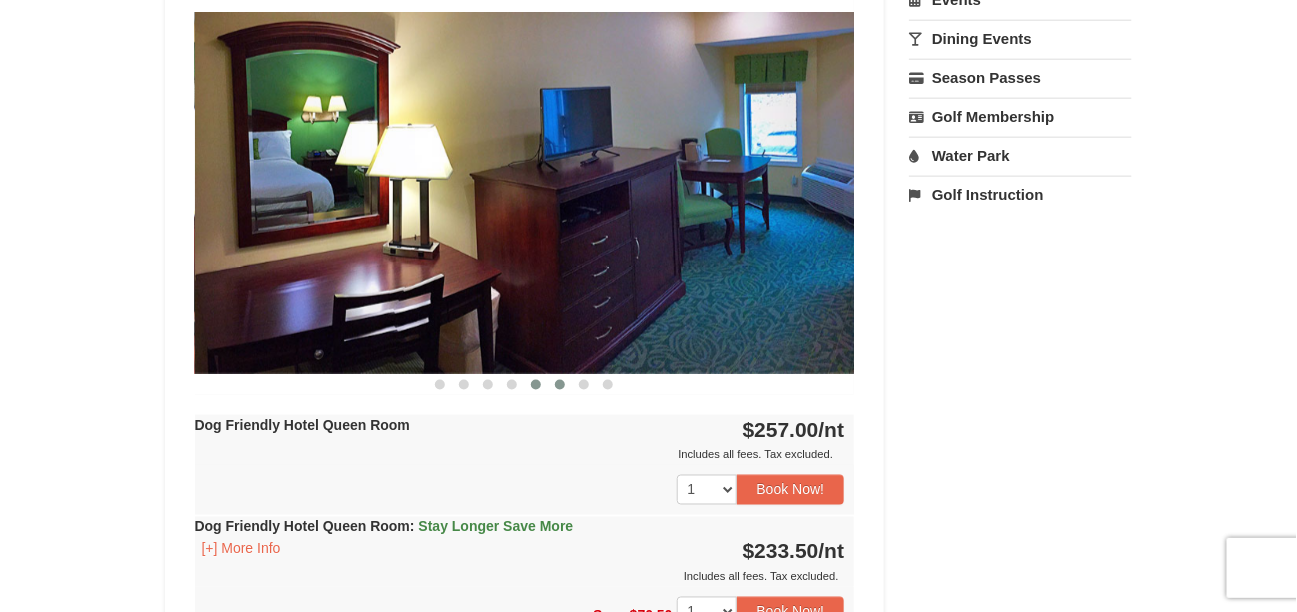 click at bounding box center [560, 385] 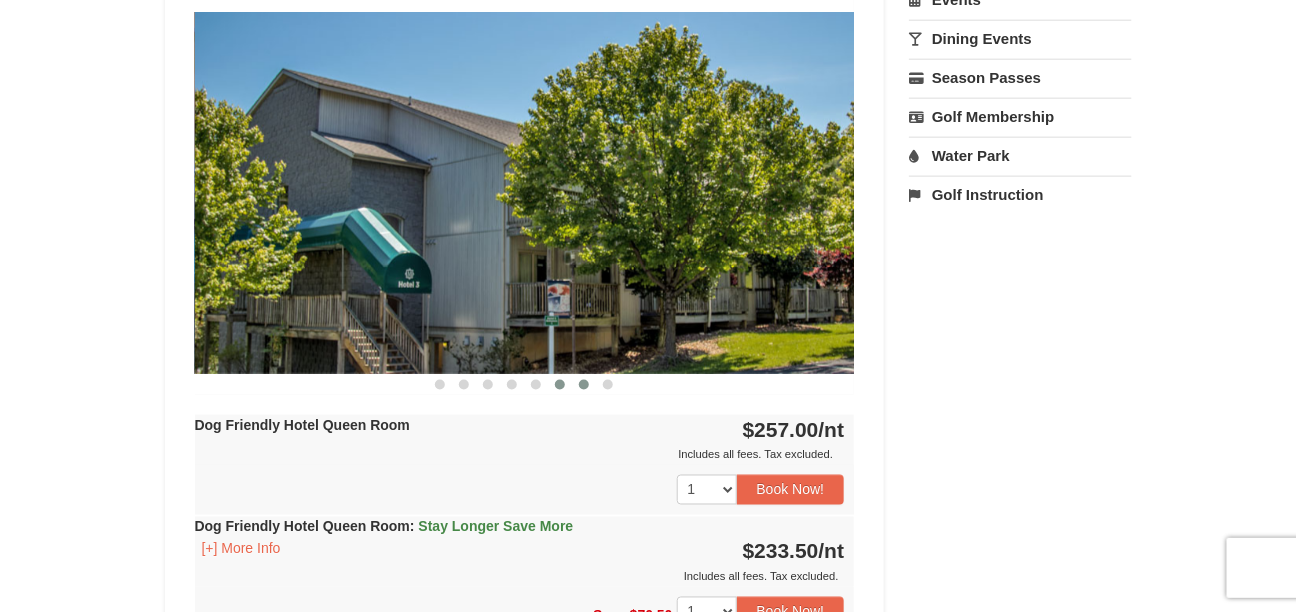 click at bounding box center (584, 385) 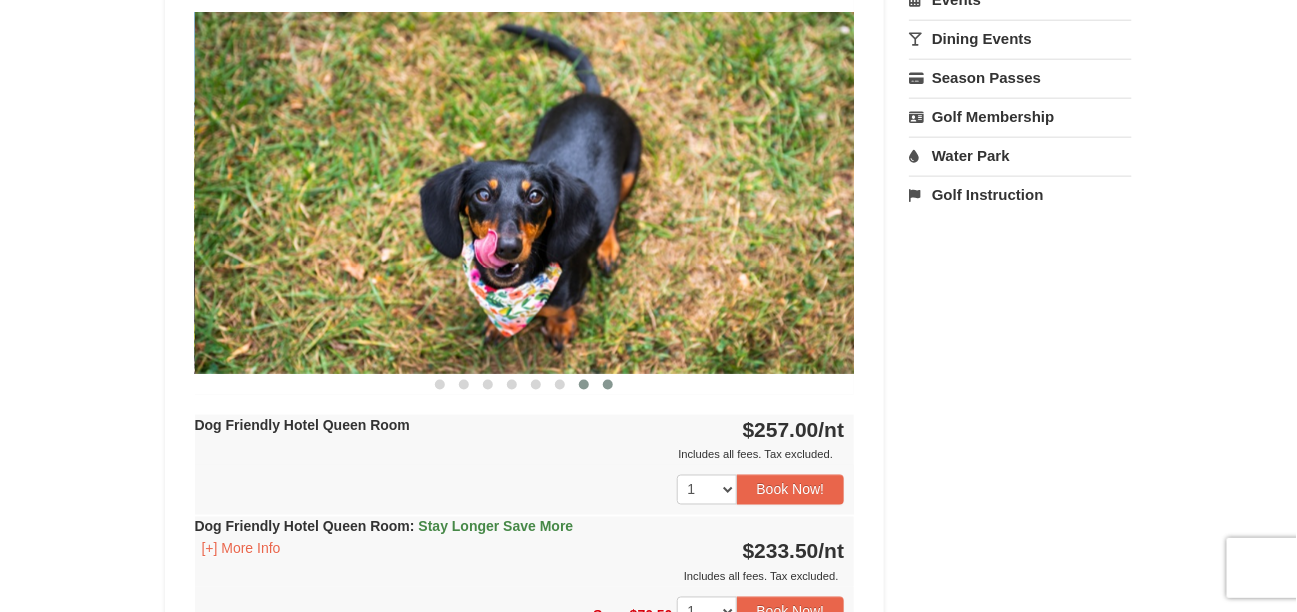 click at bounding box center [608, 385] 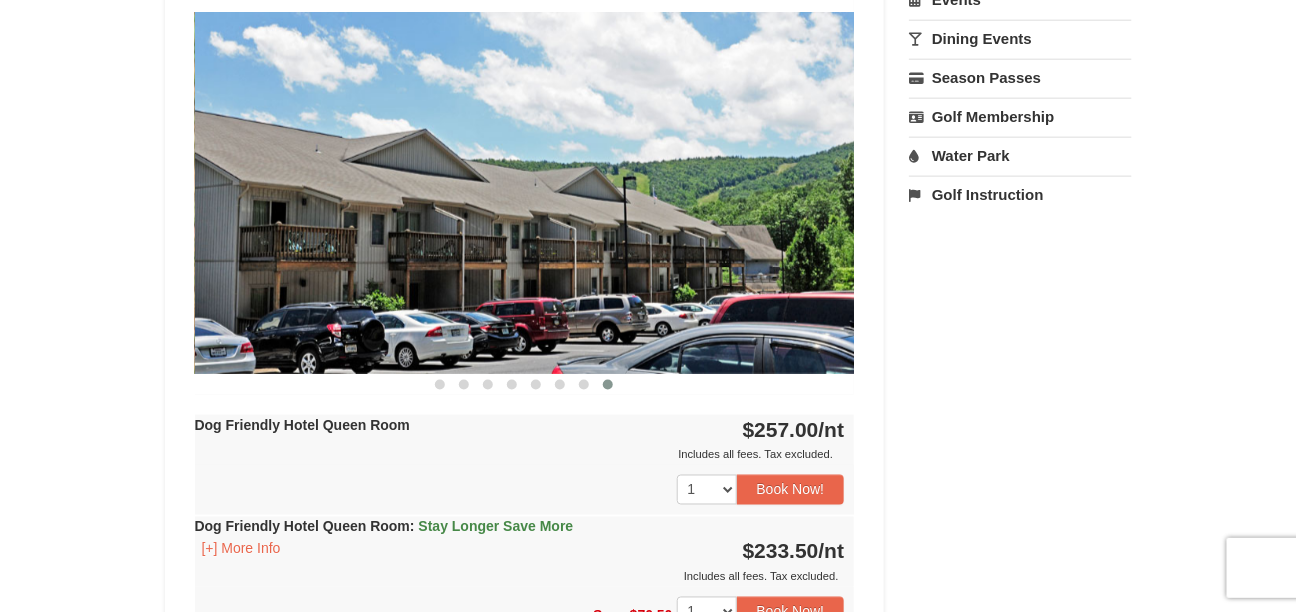 type 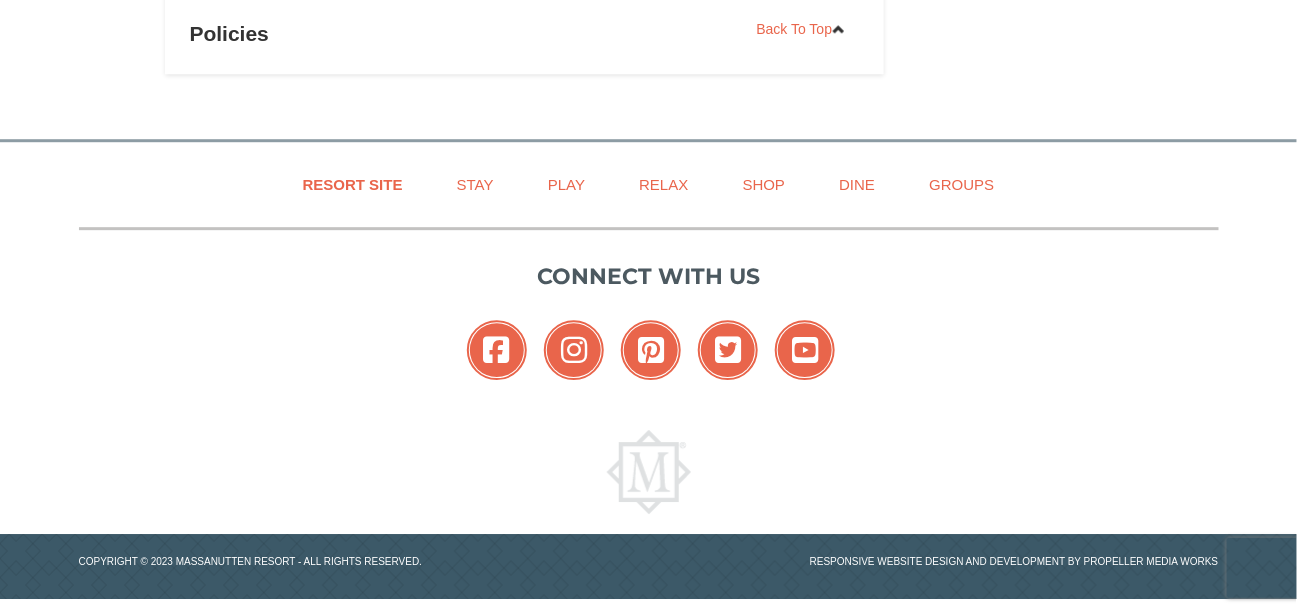 scroll, scrollTop: 1844, scrollLeft: 0, axis: vertical 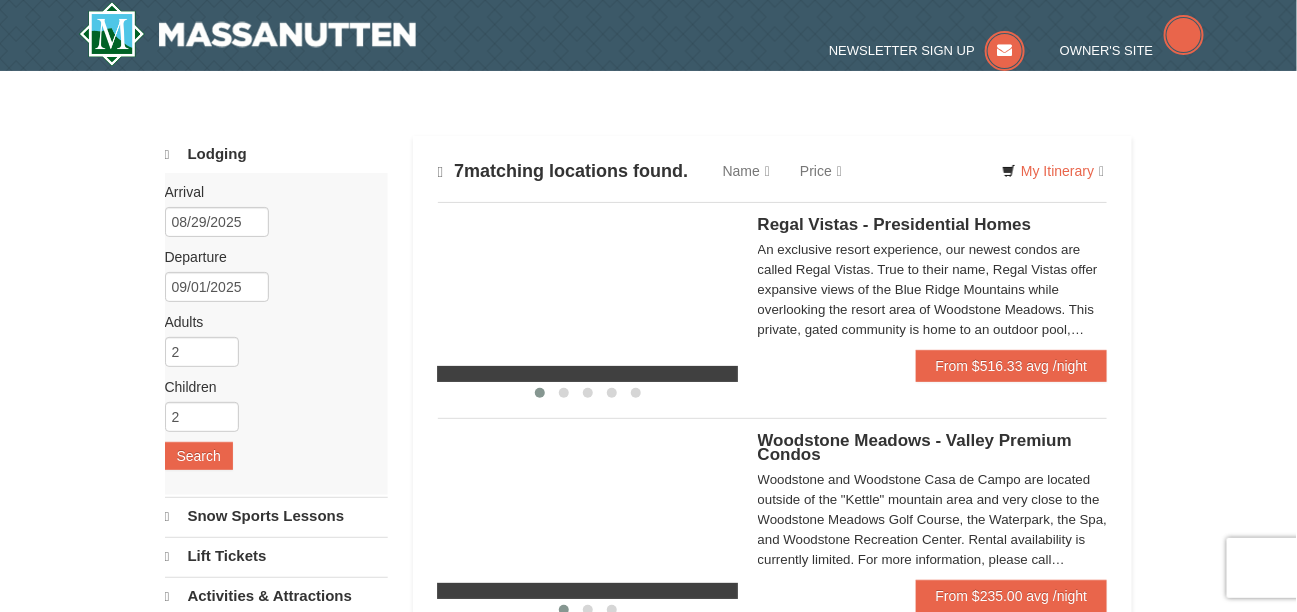 select on "8" 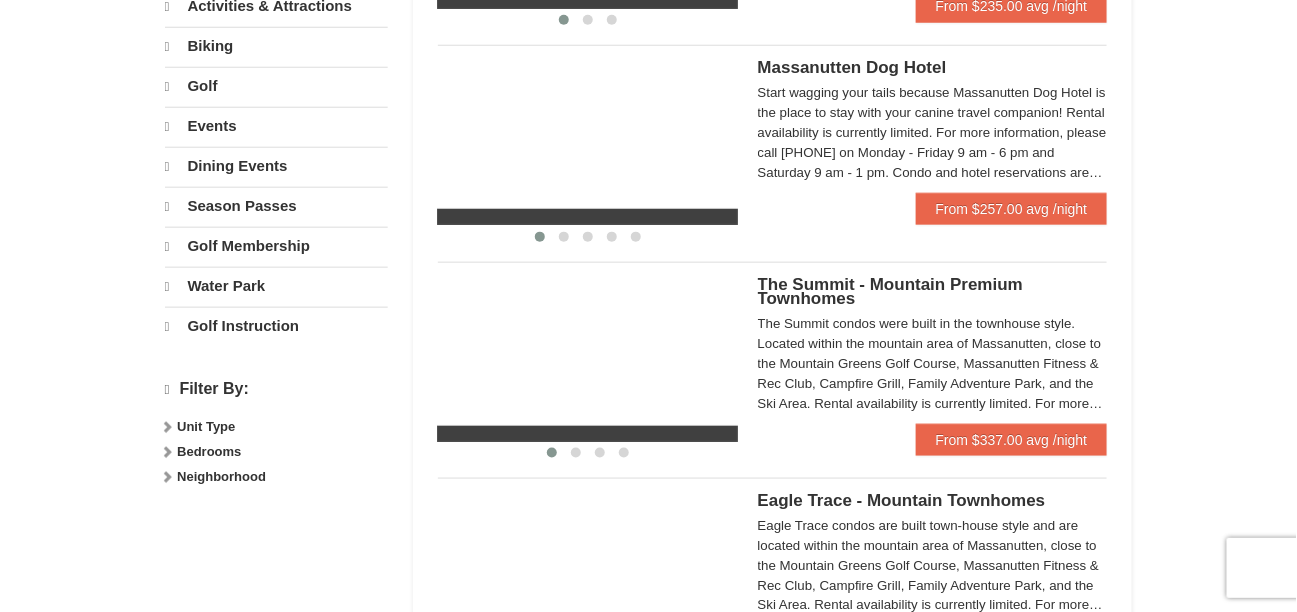 scroll, scrollTop: 0, scrollLeft: 0, axis: both 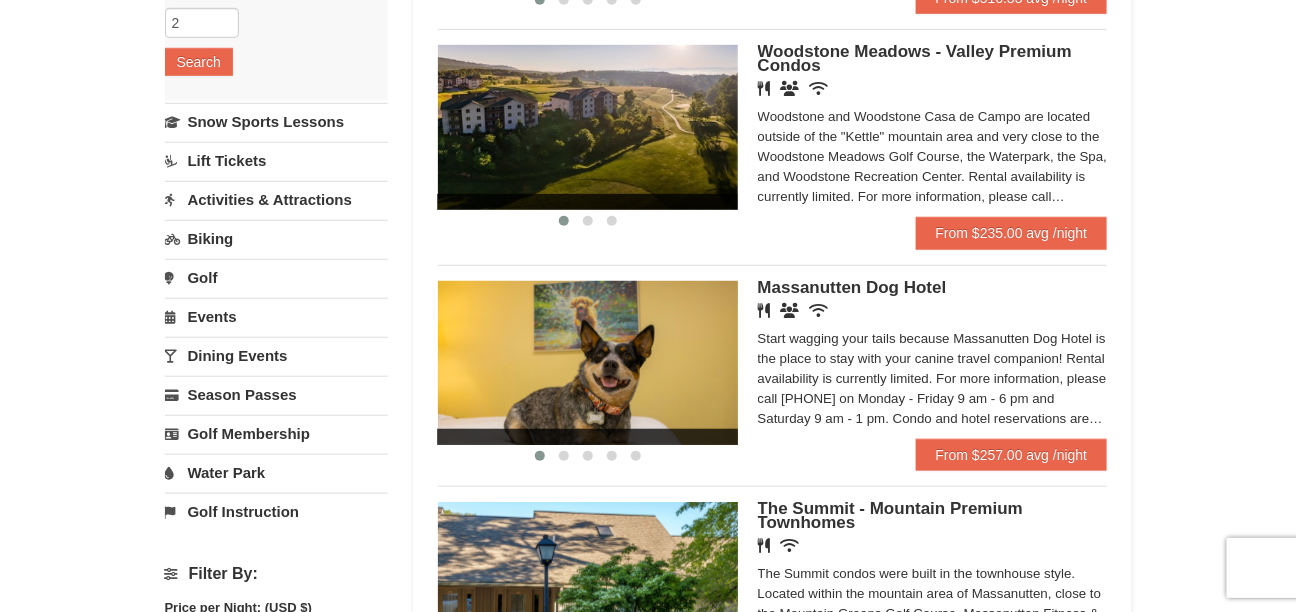 click on "Water Park" at bounding box center [276, 472] 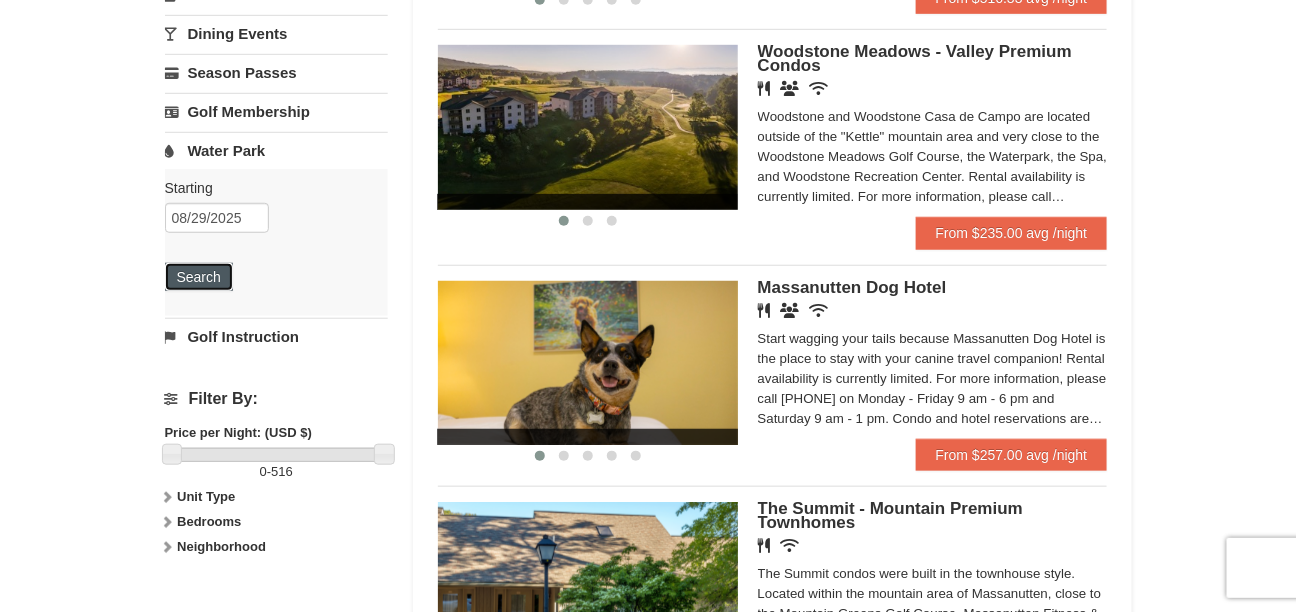 click on "Search" at bounding box center [199, 277] 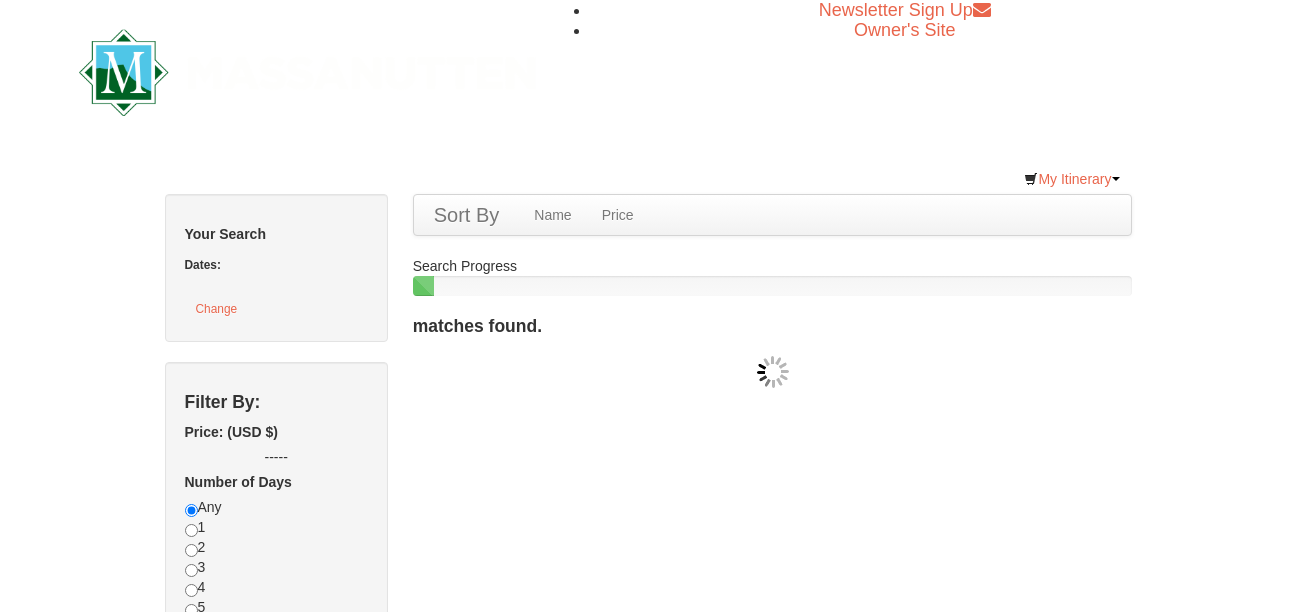 scroll, scrollTop: 0, scrollLeft: 0, axis: both 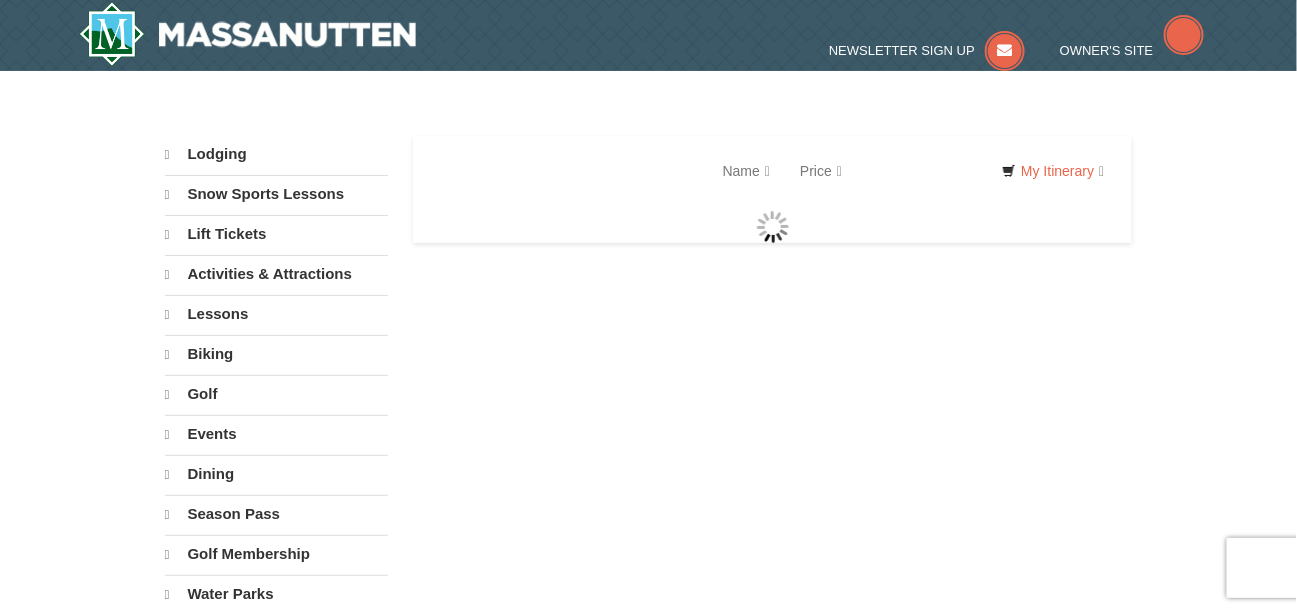 select on "8" 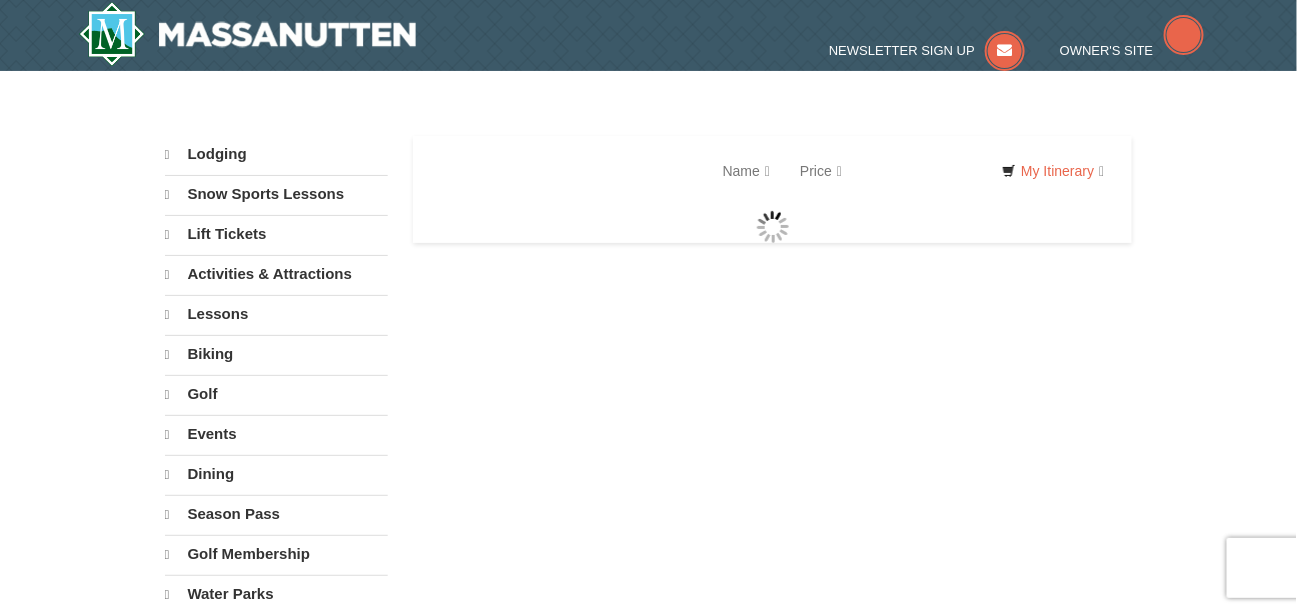 select on "8" 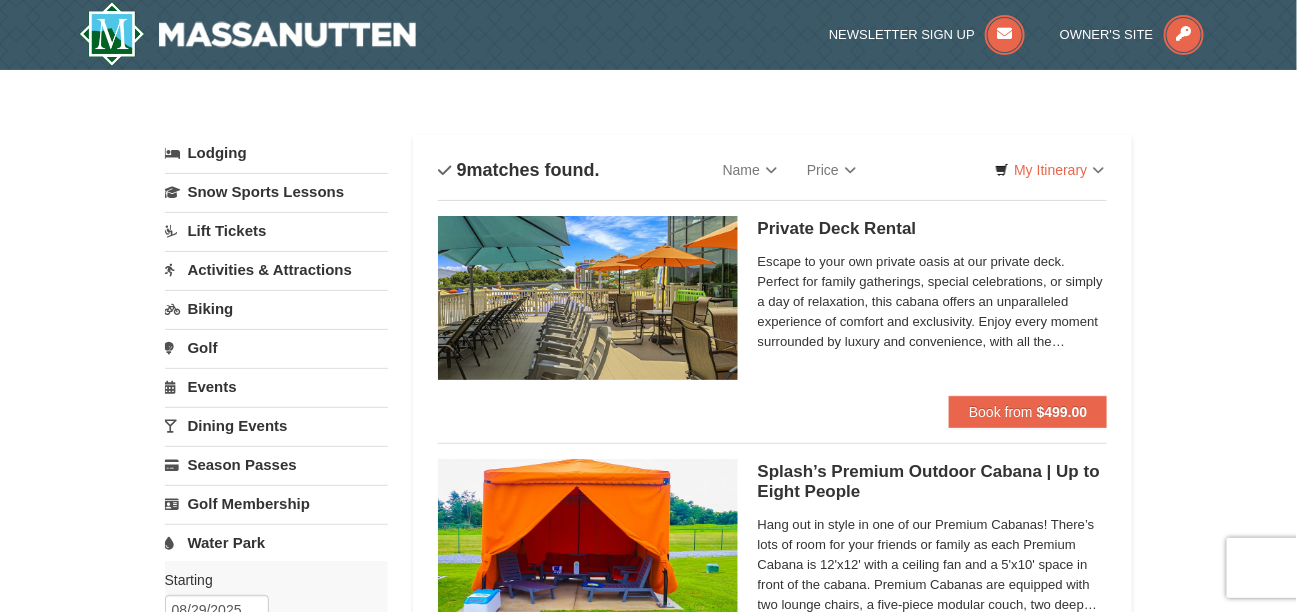click on "×
Categories
List
Filter
My Itinerary
Questions?  1-540-289-9441
Lodging
Arrival Please format dates MM/DD/YYYY
08/29/2025
Departure Please format dates MM/DD/YYYY
08/31/2025
Adults" at bounding box center (648, 1258) 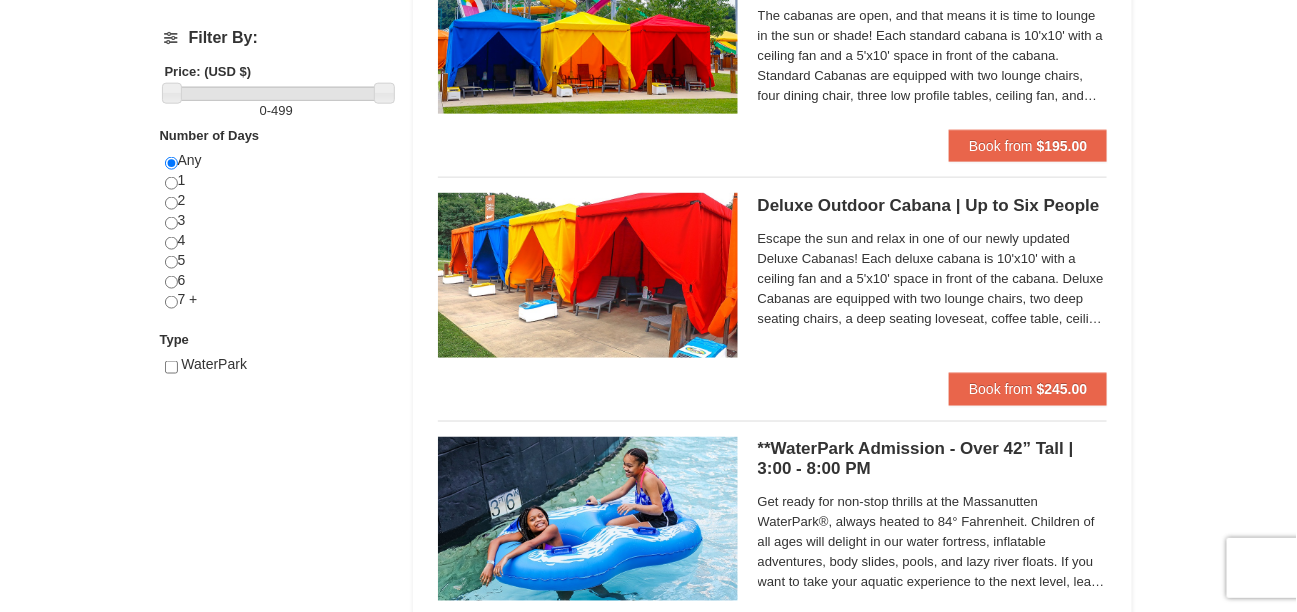 scroll, scrollTop: 747, scrollLeft: 0, axis: vertical 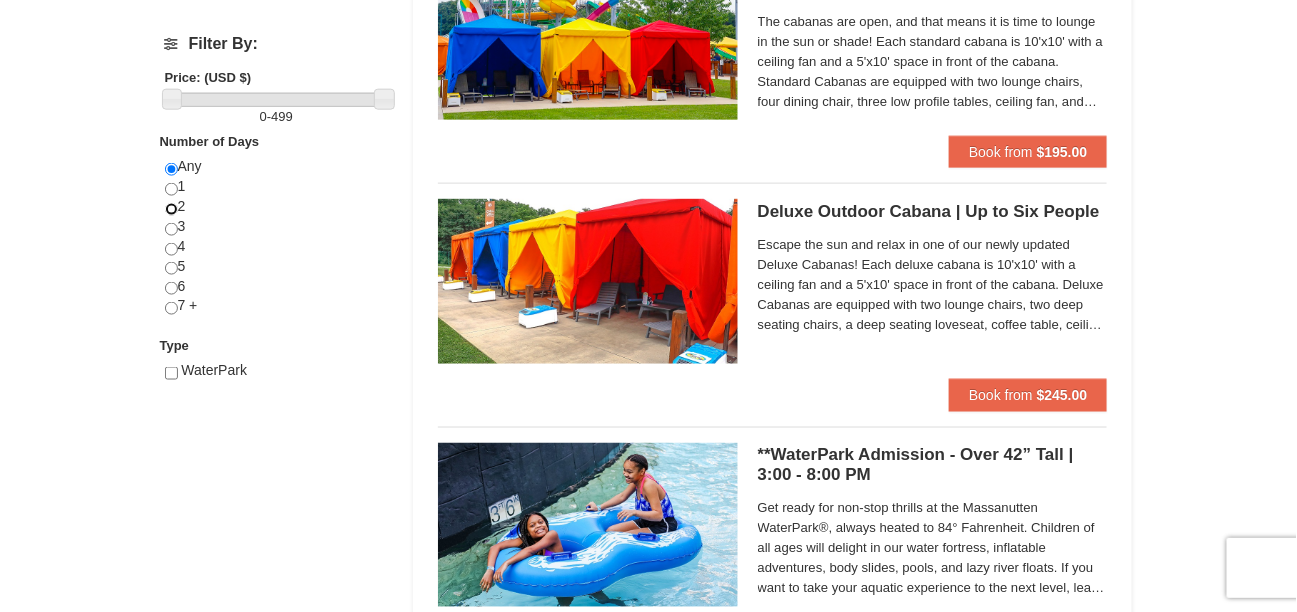 click at bounding box center (171, 209) 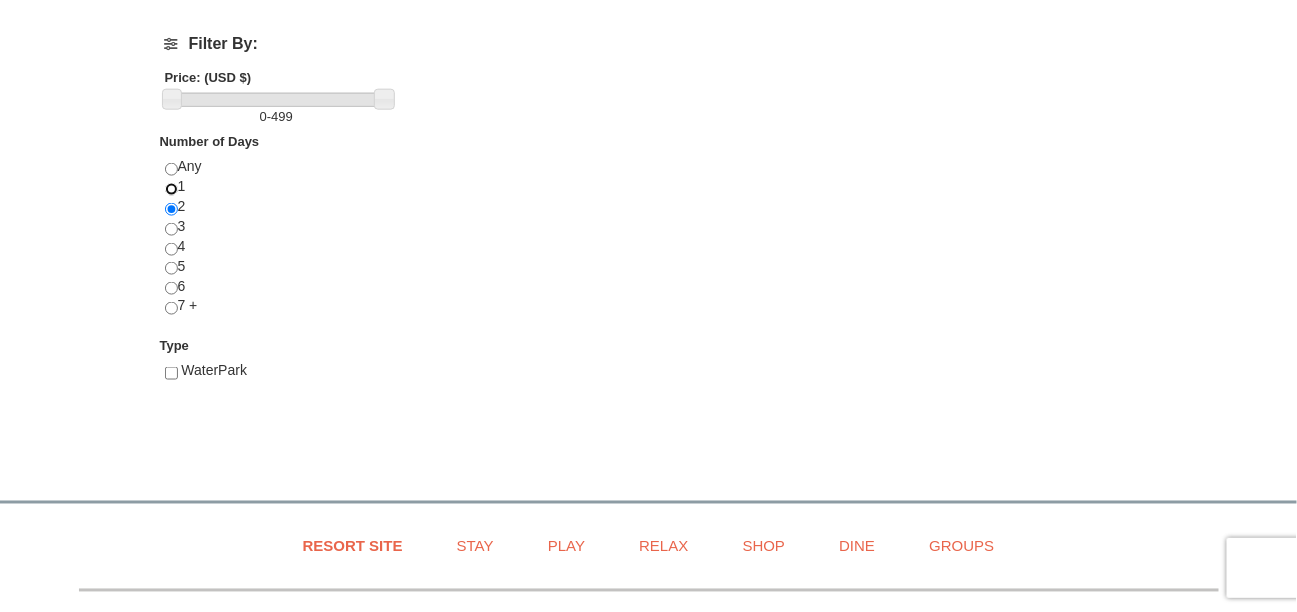 click at bounding box center (171, 189) 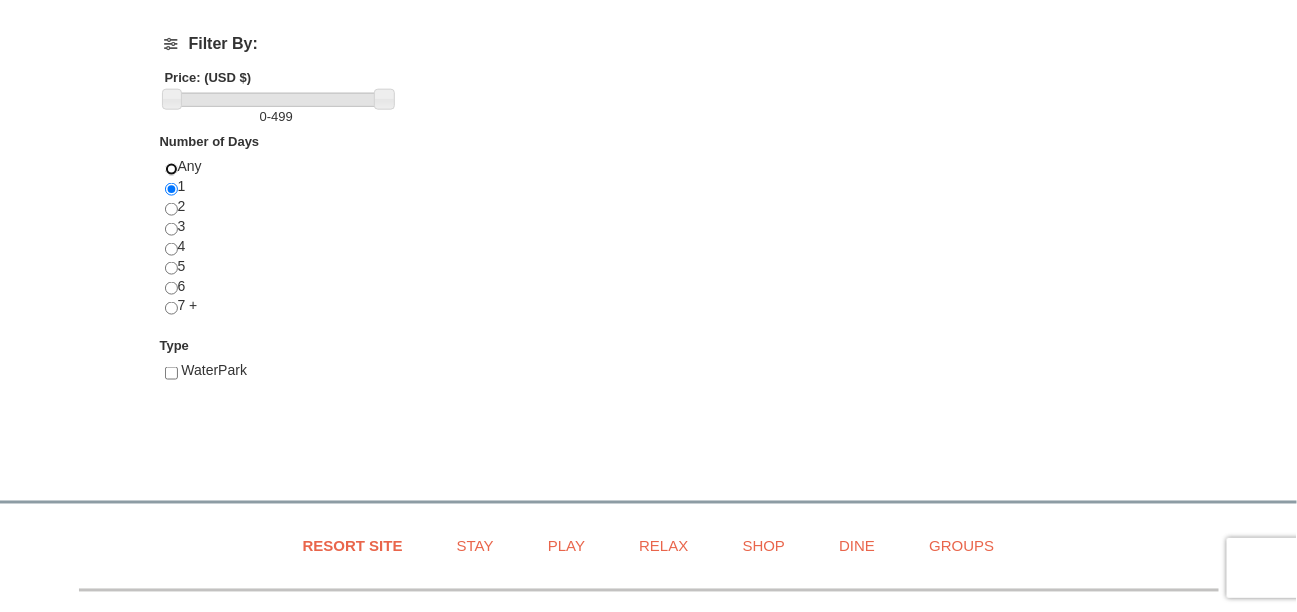 click at bounding box center [171, 169] 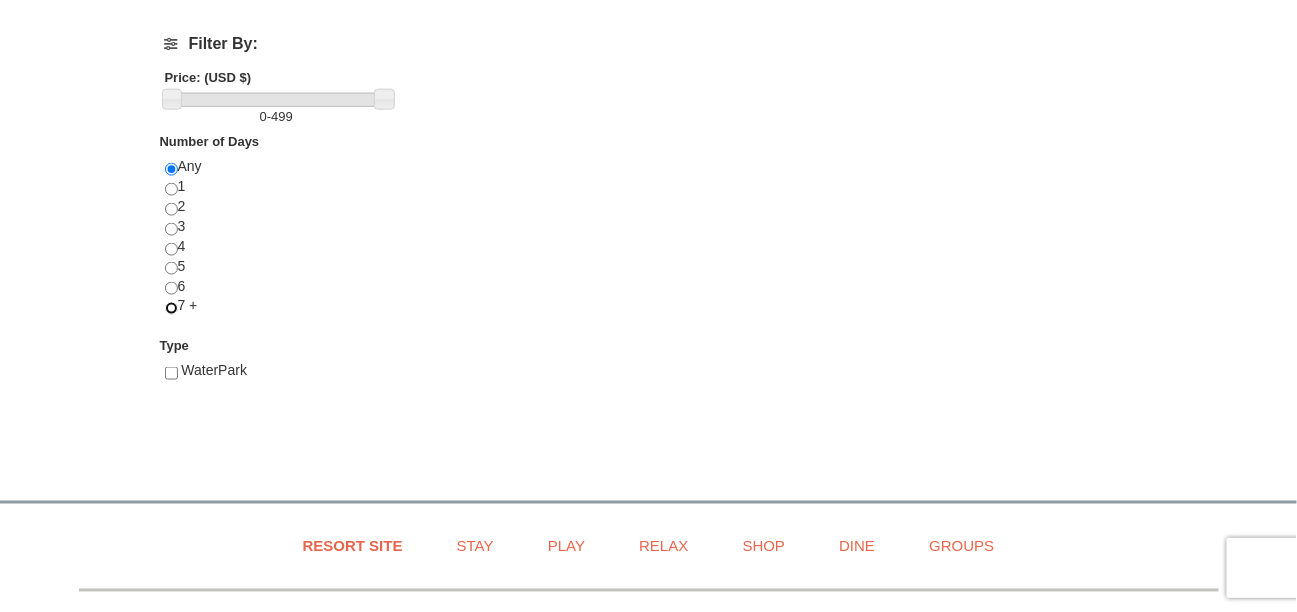 click at bounding box center [171, 308] 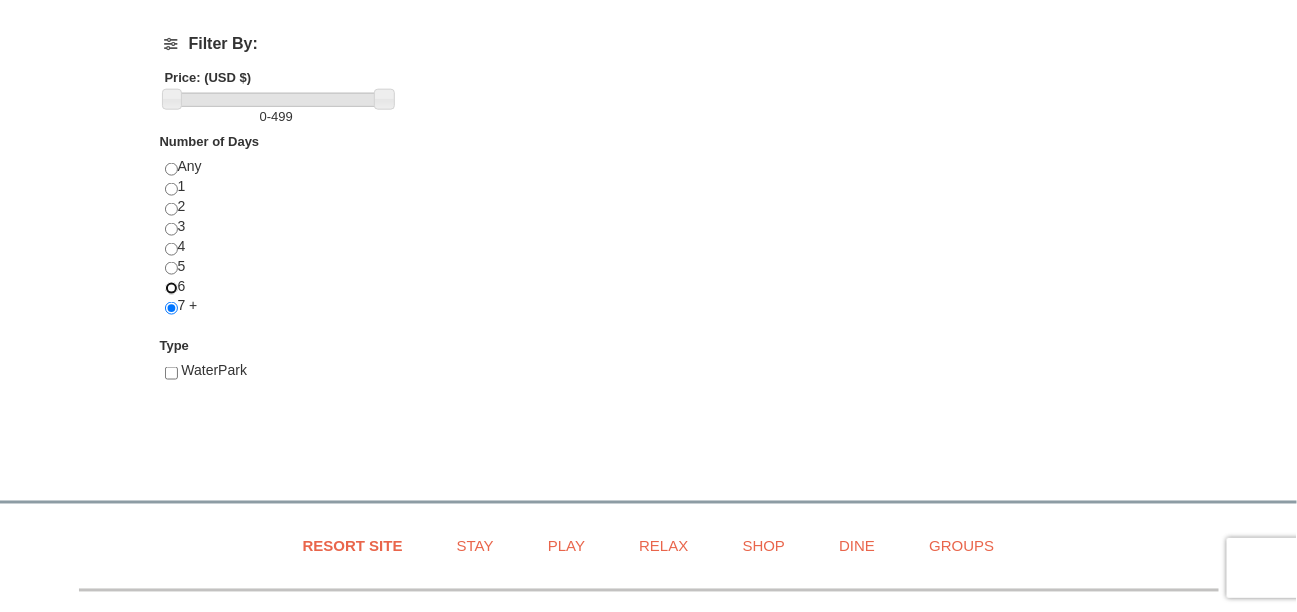 click at bounding box center (171, 288) 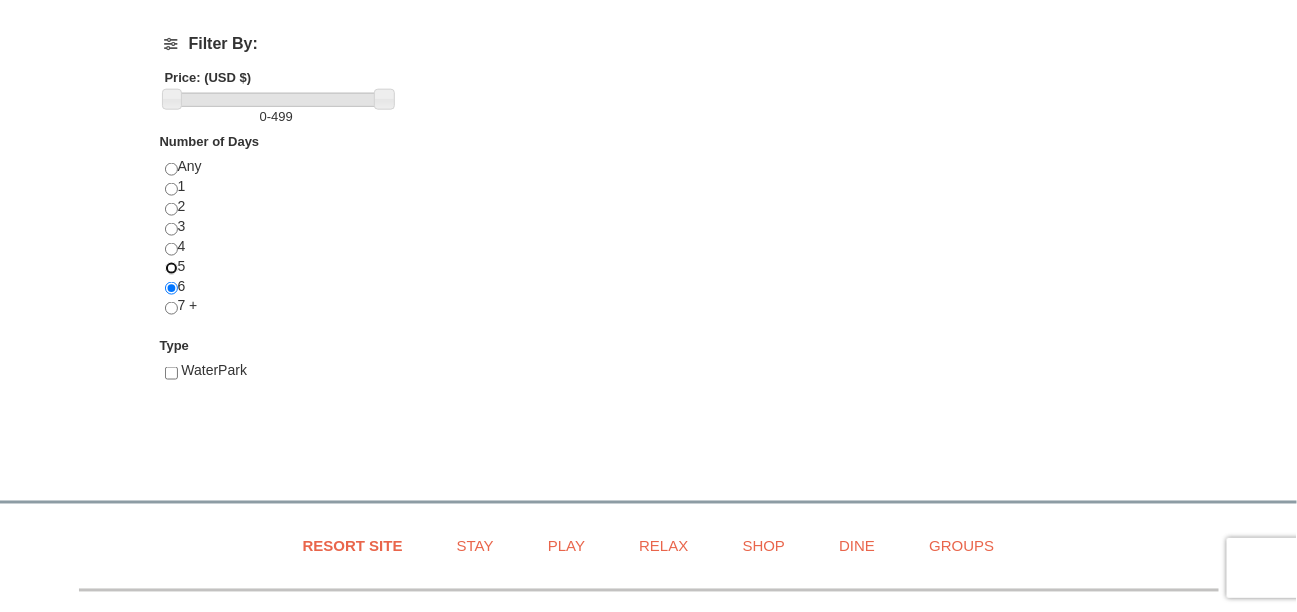 click at bounding box center (171, 268) 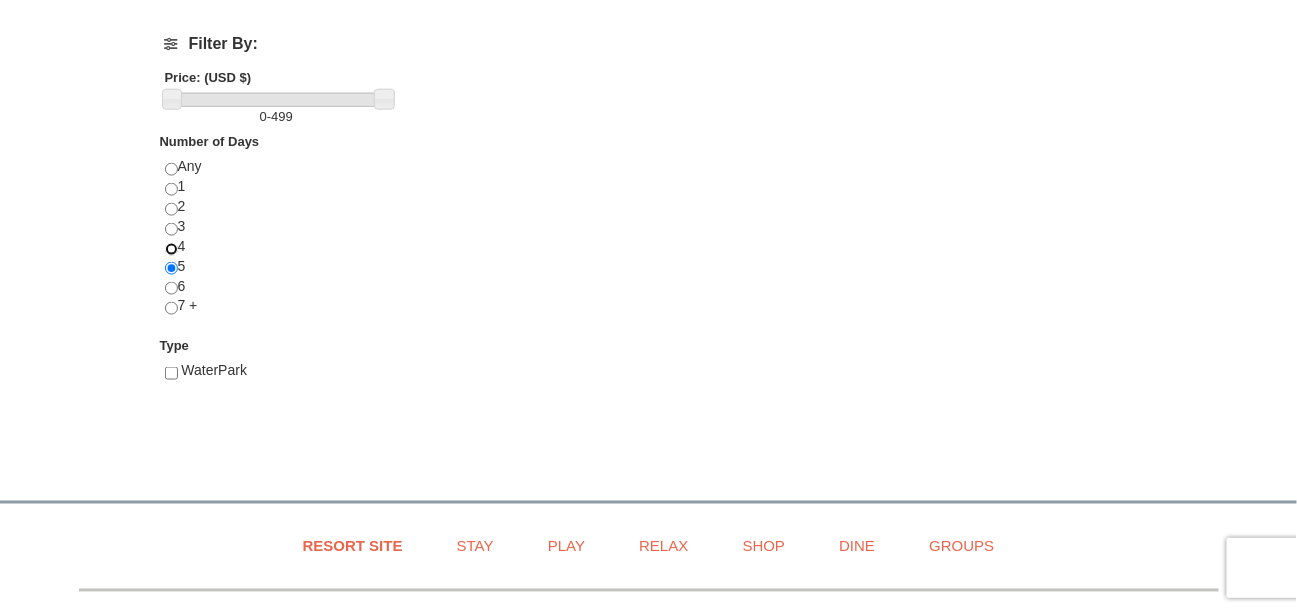click at bounding box center (171, 249) 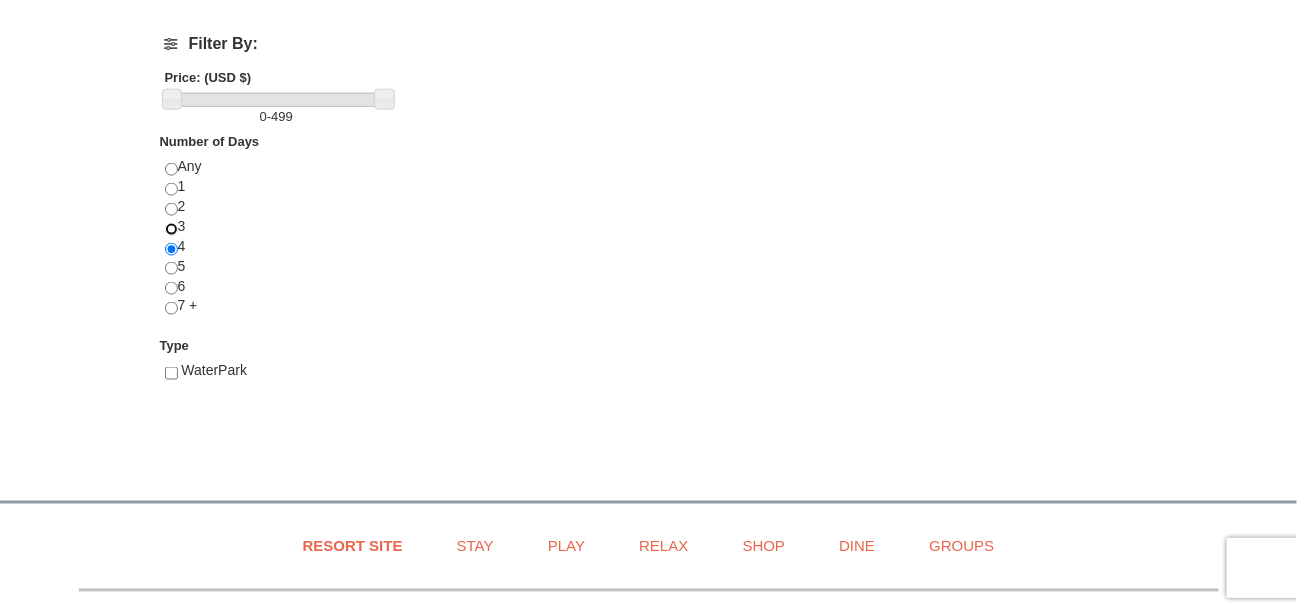 click at bounding box center (171, 229) 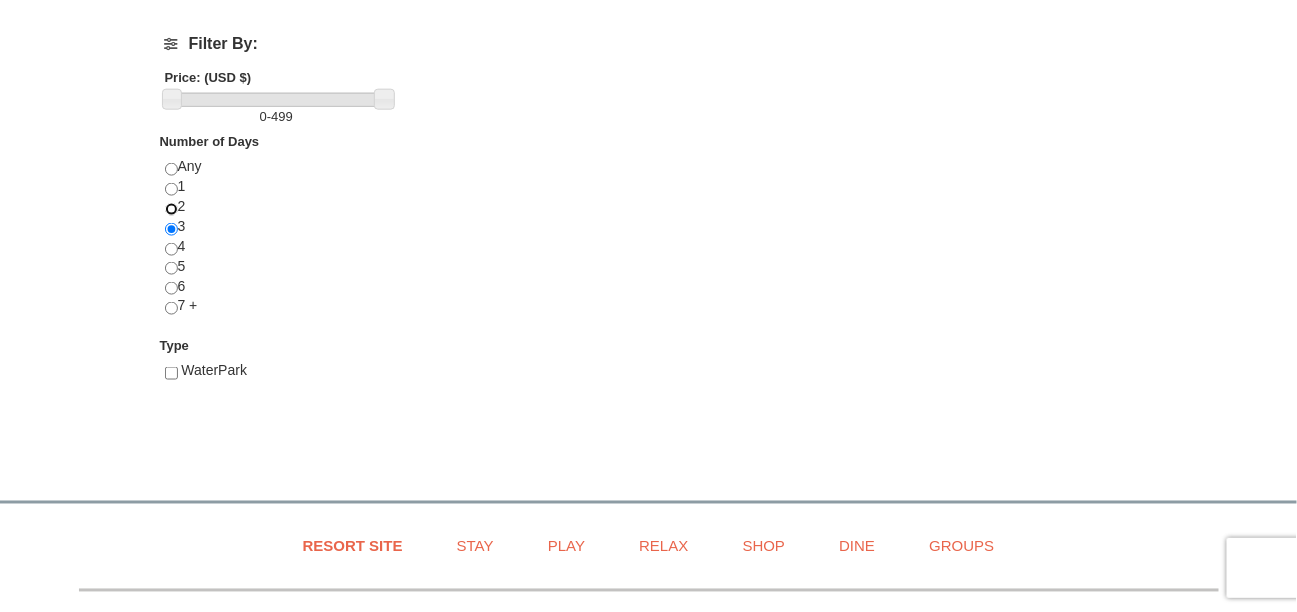 click at bounding box center (171, 209) 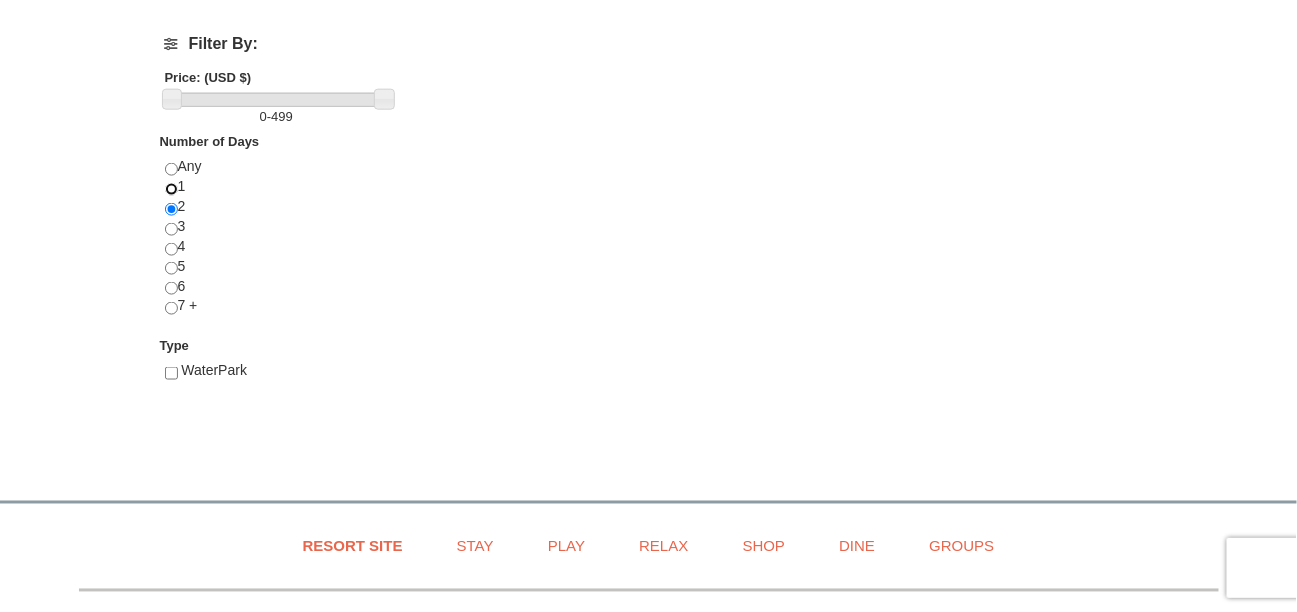 click at bounding box center [171, 189] 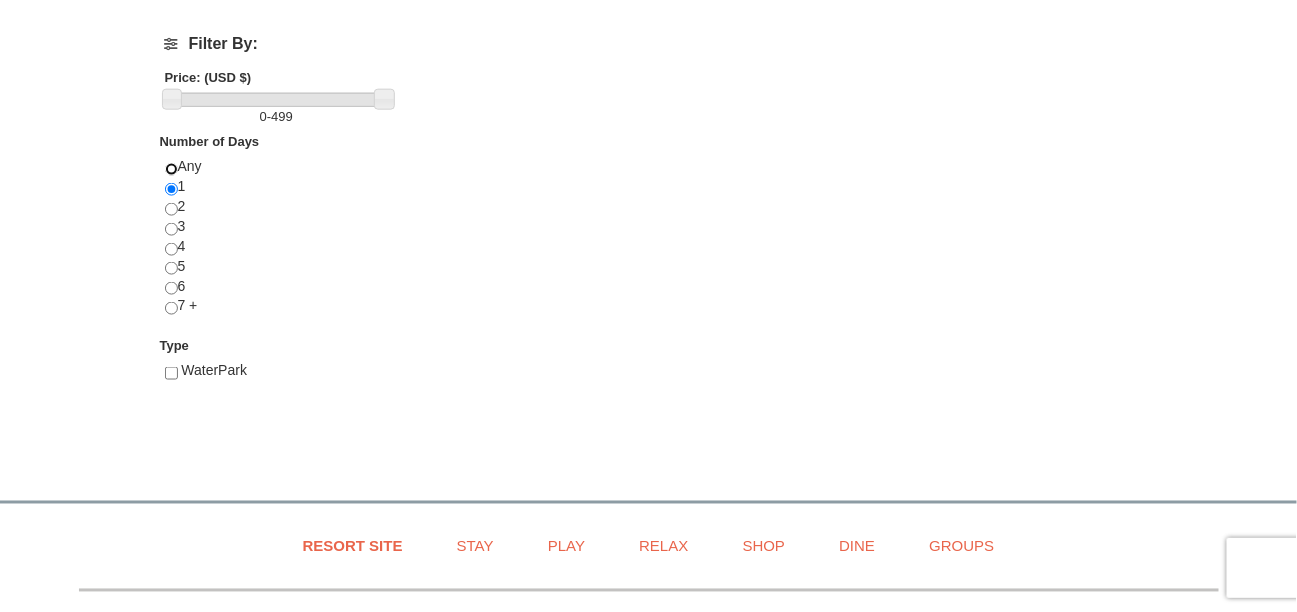click at bounding box center [171, 169] 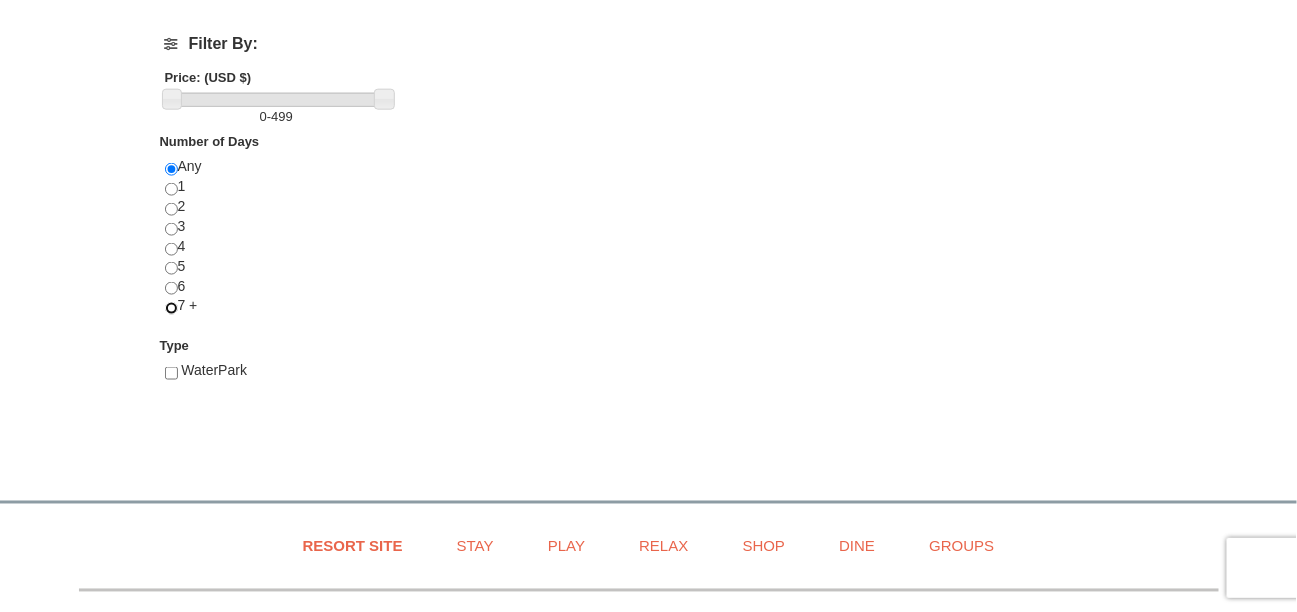 click at bounding box center (171, 308) 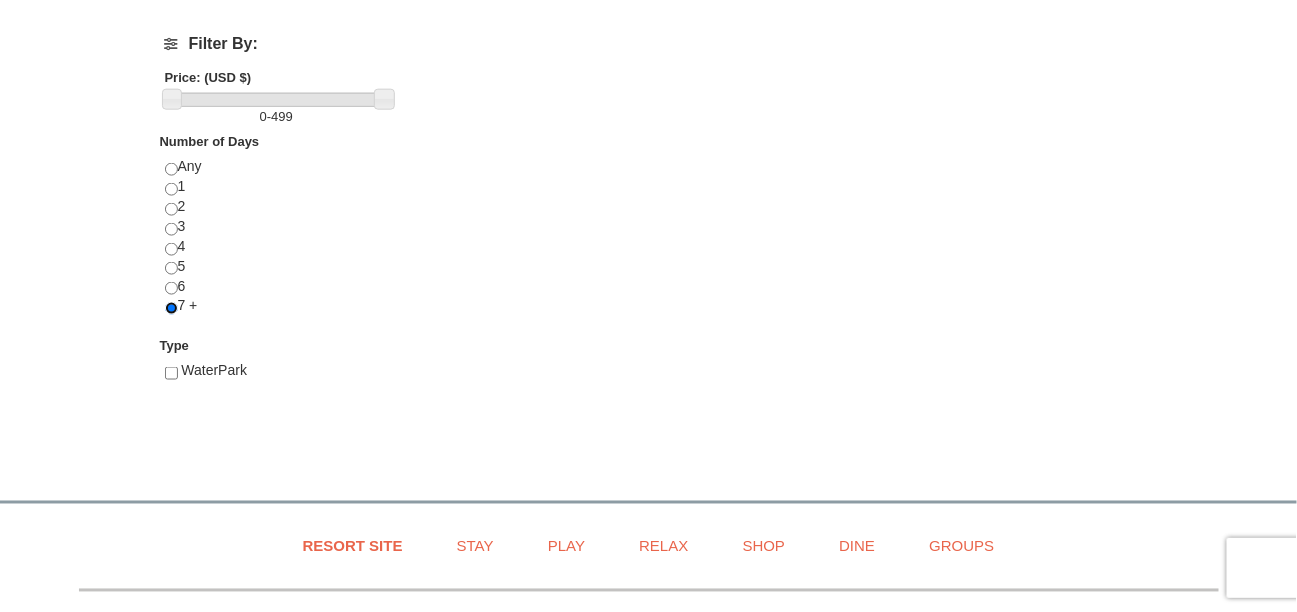 radio on "false" 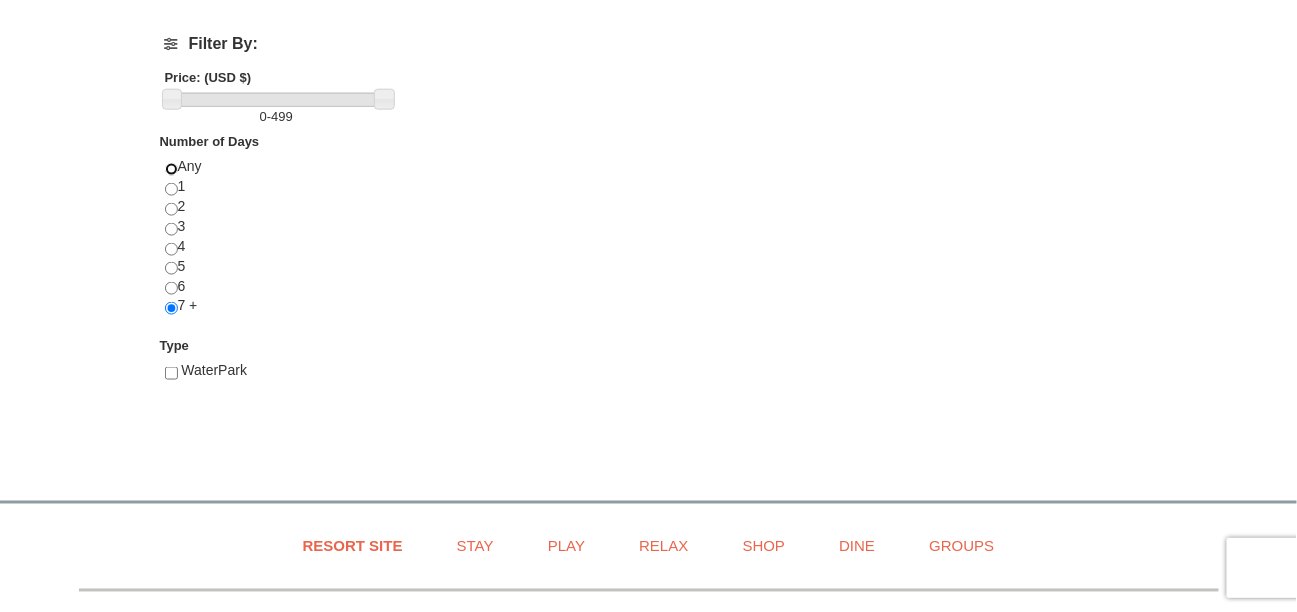 click at bounding box center (171, 169) 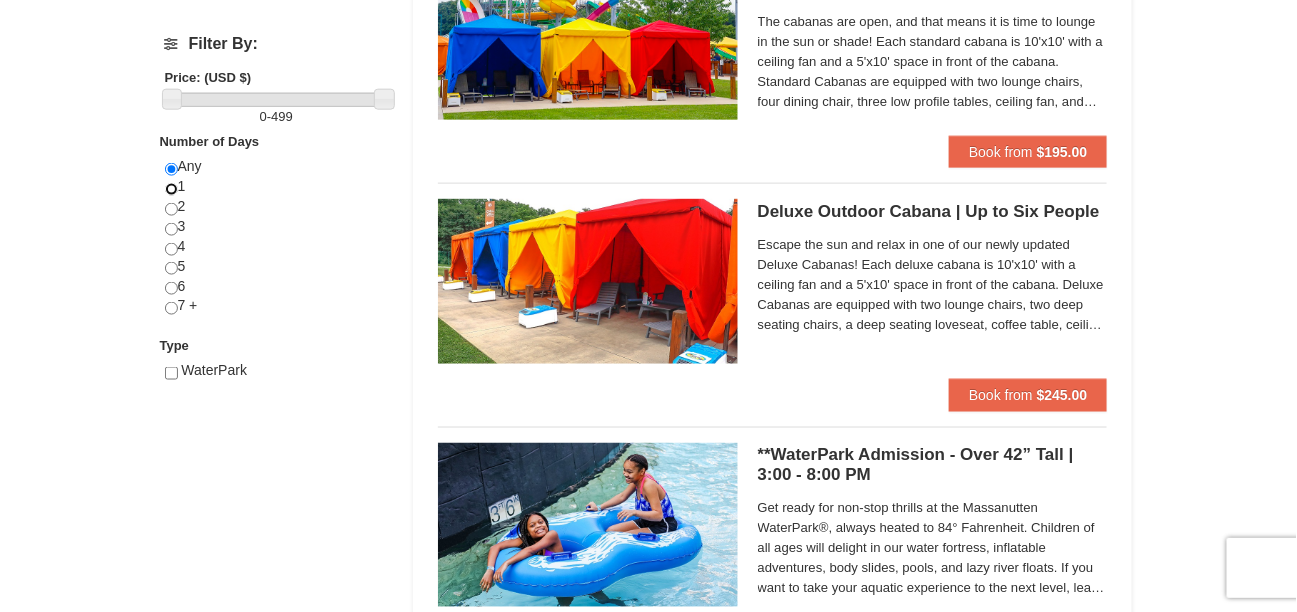click at bounding box center (171, 189) 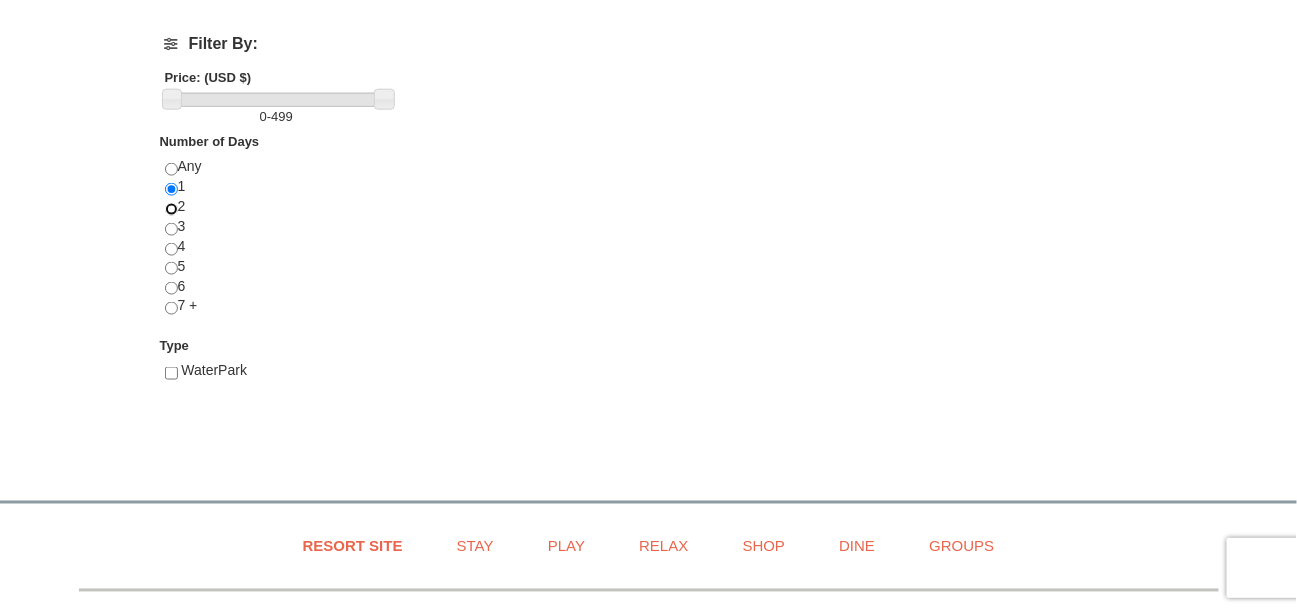 click at bounding box center [171, 209] 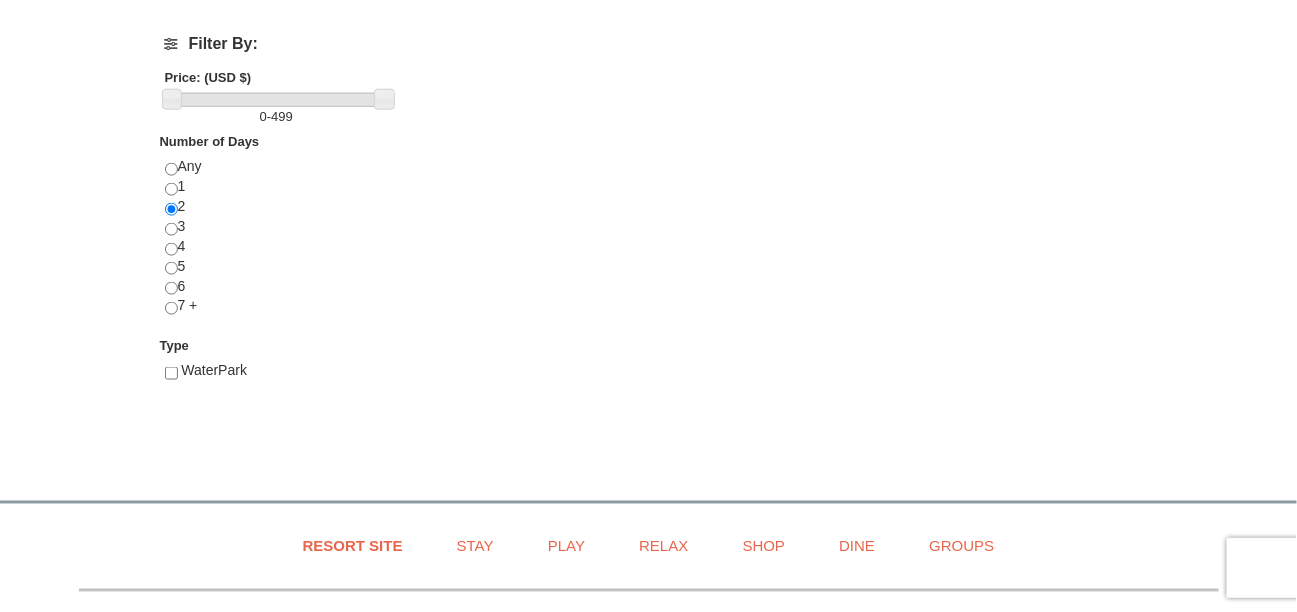 click on "×
Categories
List
Filter
My Itinerary
Questions?  1-540-289-9441
Lodging
Arrival Please format dates MM/DD/YYYY
08/29/2025
Departure Please format dates MM/DD/YYYY
08/31/2025
Adults" at bounding box center [648, -98] 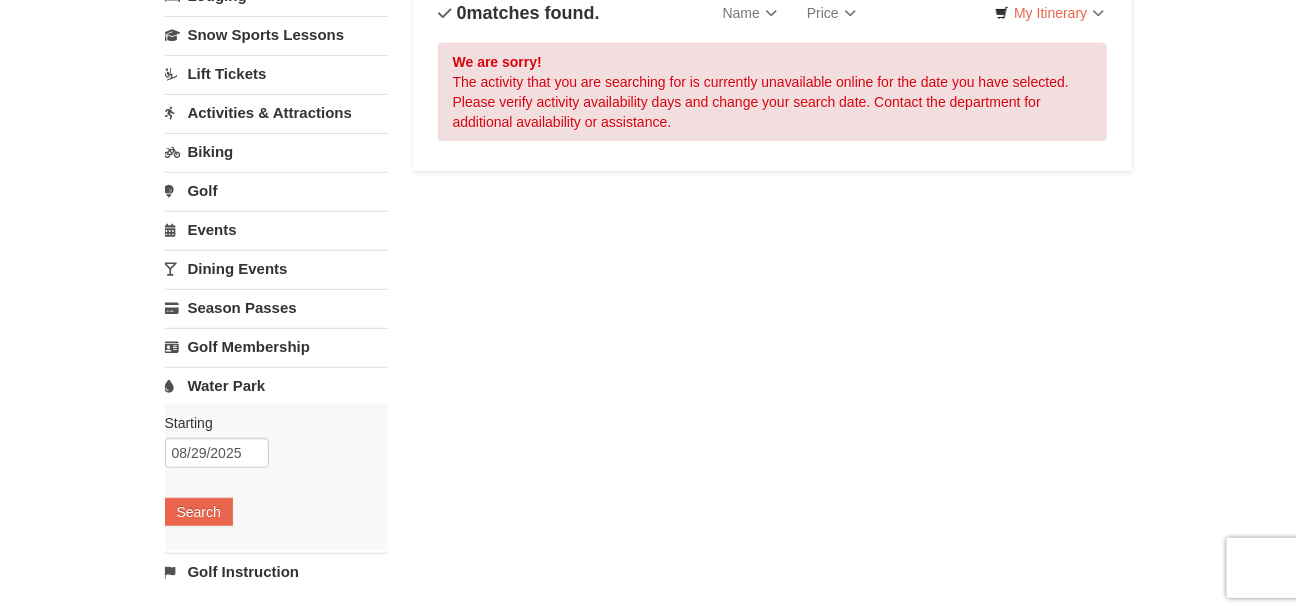 scroll, scrollTop: 0, scrollLeft: 0, axis: both 